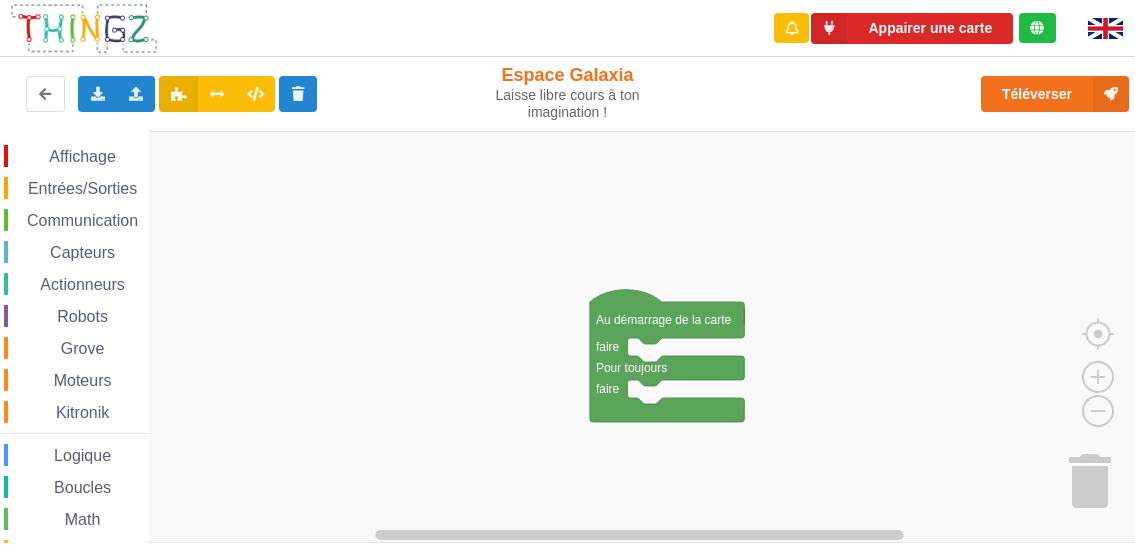 scroll, scrollTop: 0, scrollLeft: 0, axis: both 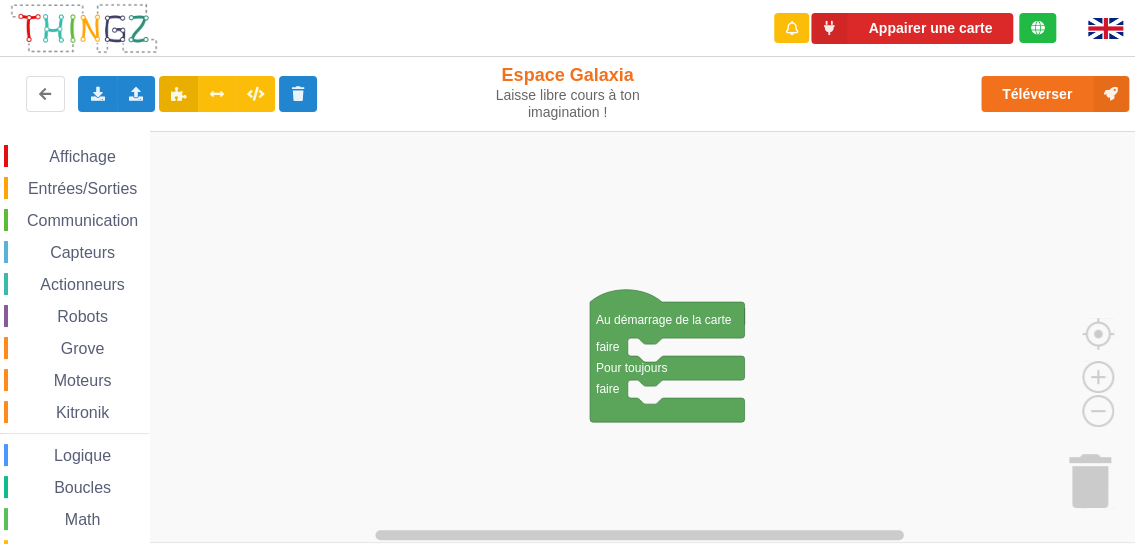 click on "Robots" at bounding box center (82, 316) 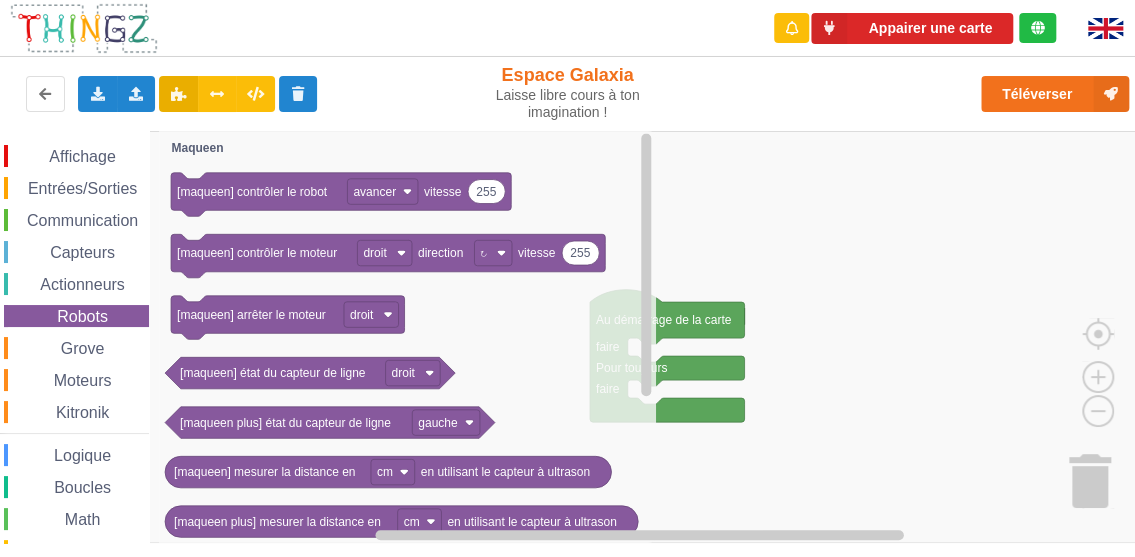 click on "Actionneurs" at bounding box center [82, 284] 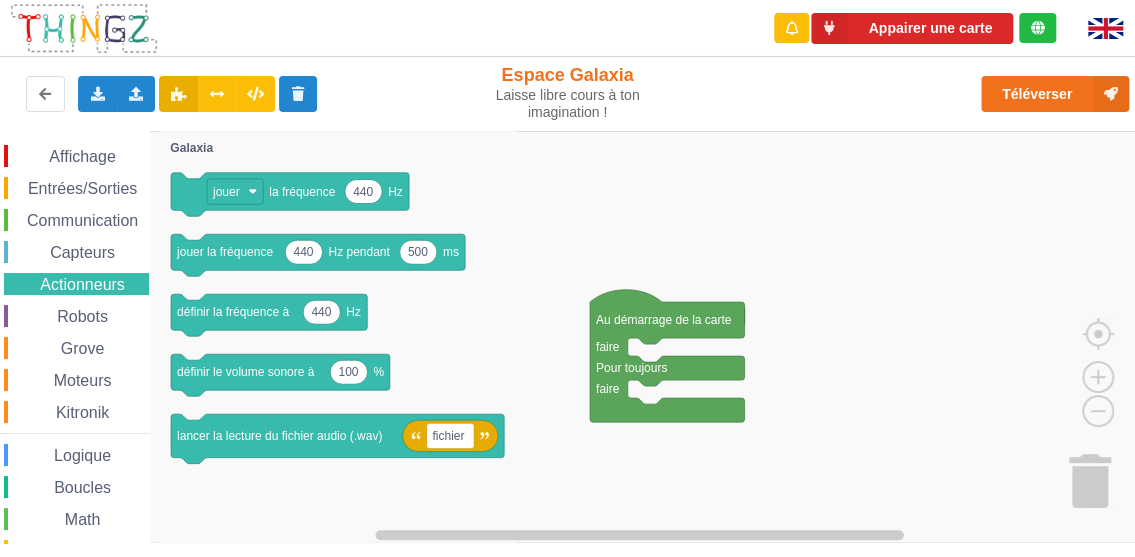 click on "Capteurs" at bounding box center (82, 252) 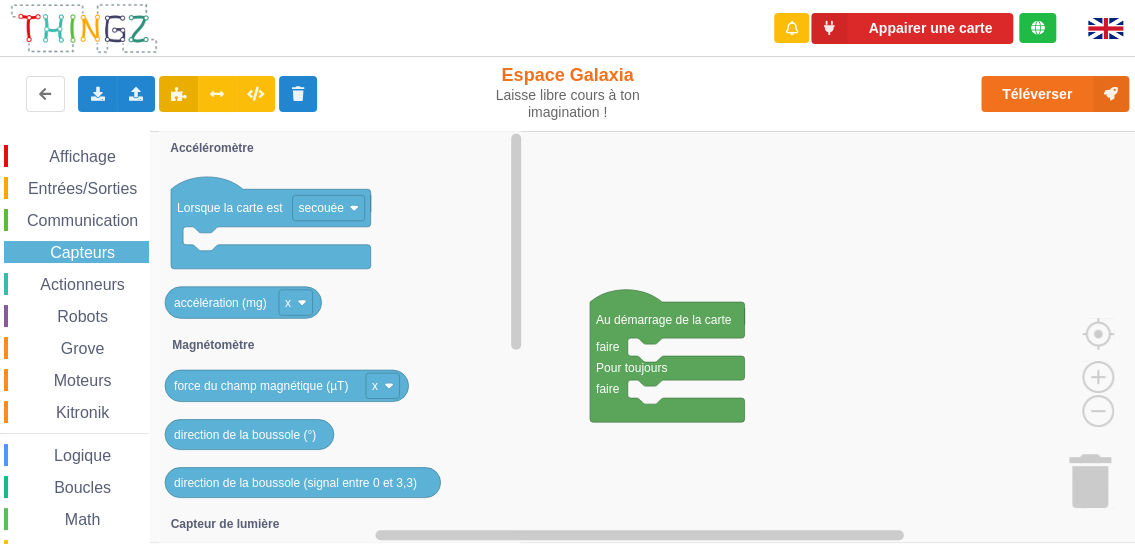 click on "Grove" at bounding box center (83, 348) 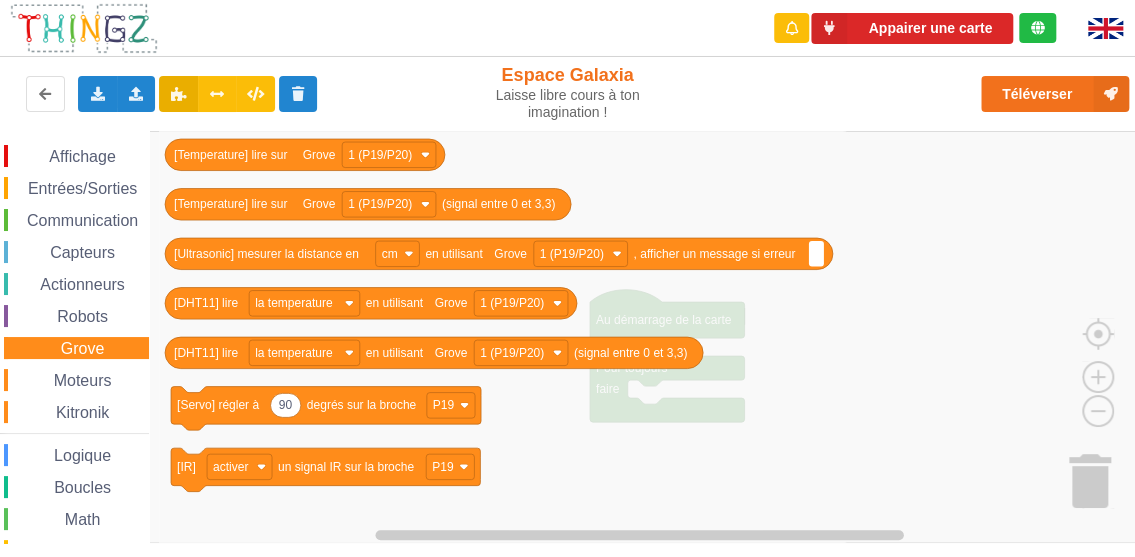 click on "Moteurs" at bounding box center (83, 380) 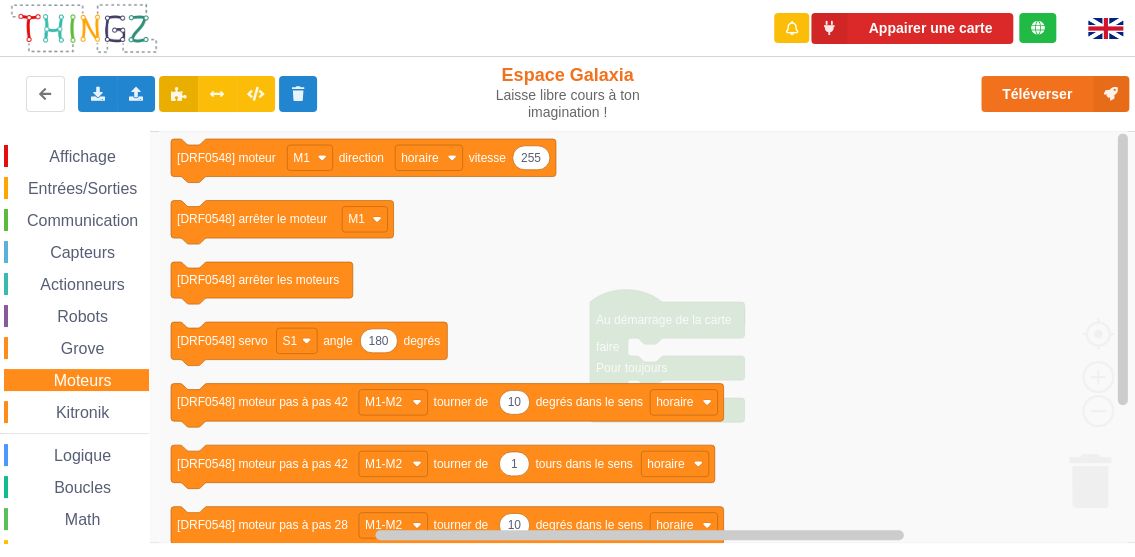 click on "Kitronik" at bounding box center (82, 412) 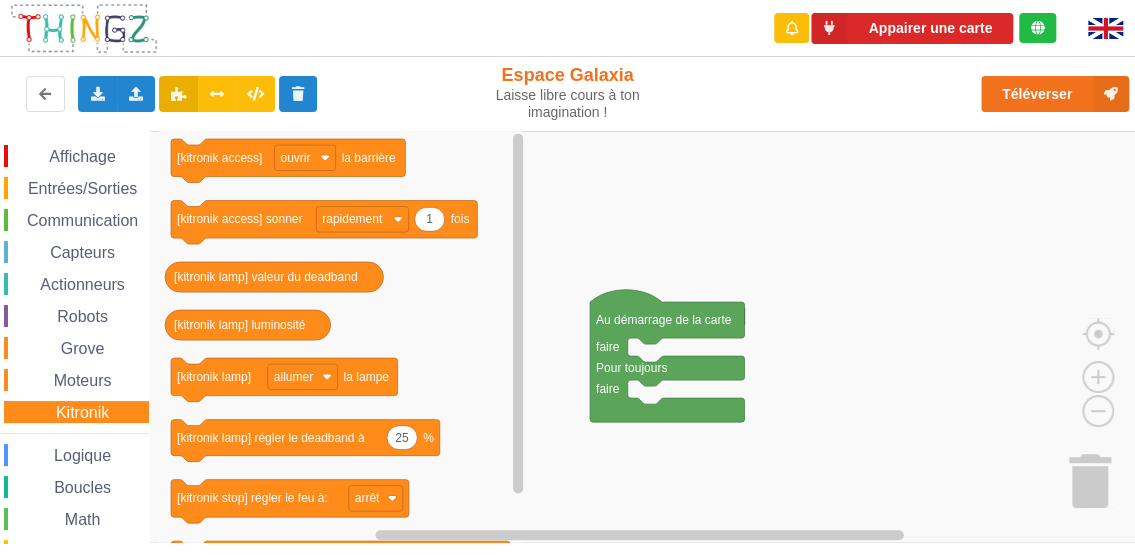 click on "Robots" at bounding box center (82, 316) 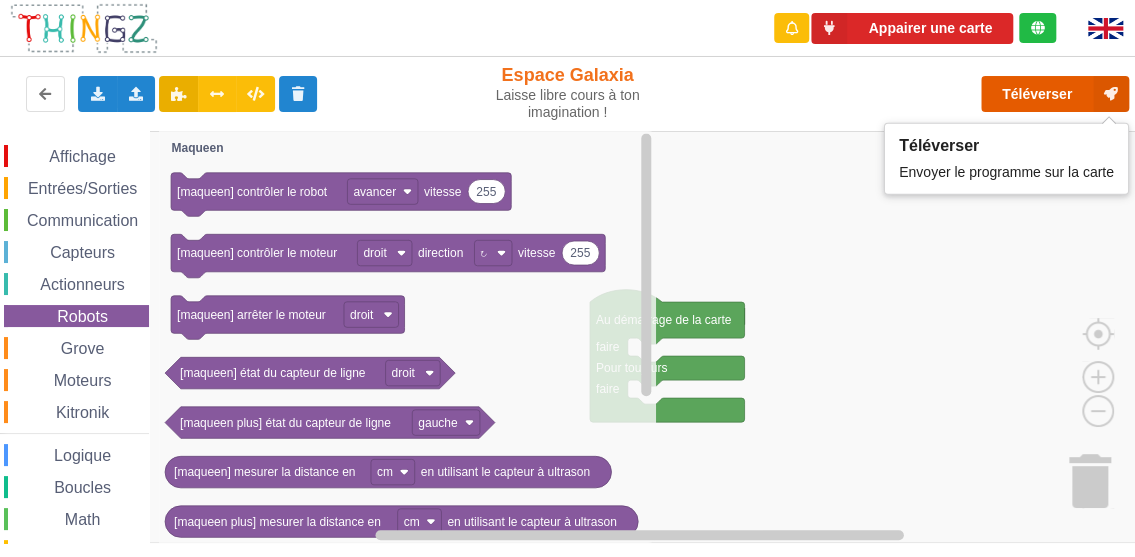click on "Téléverser" at bounding box center (1055, 94) 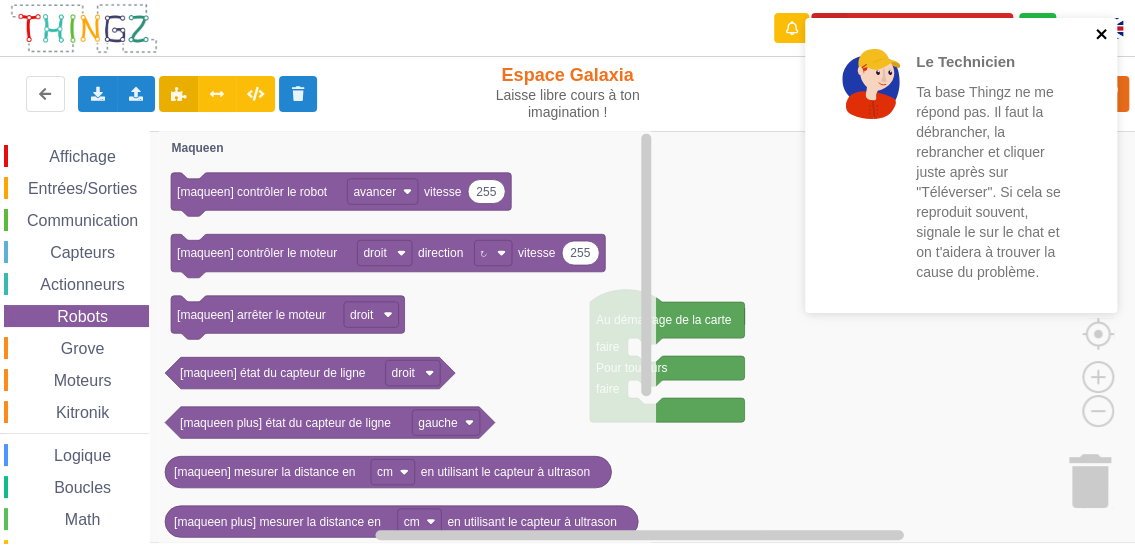 click 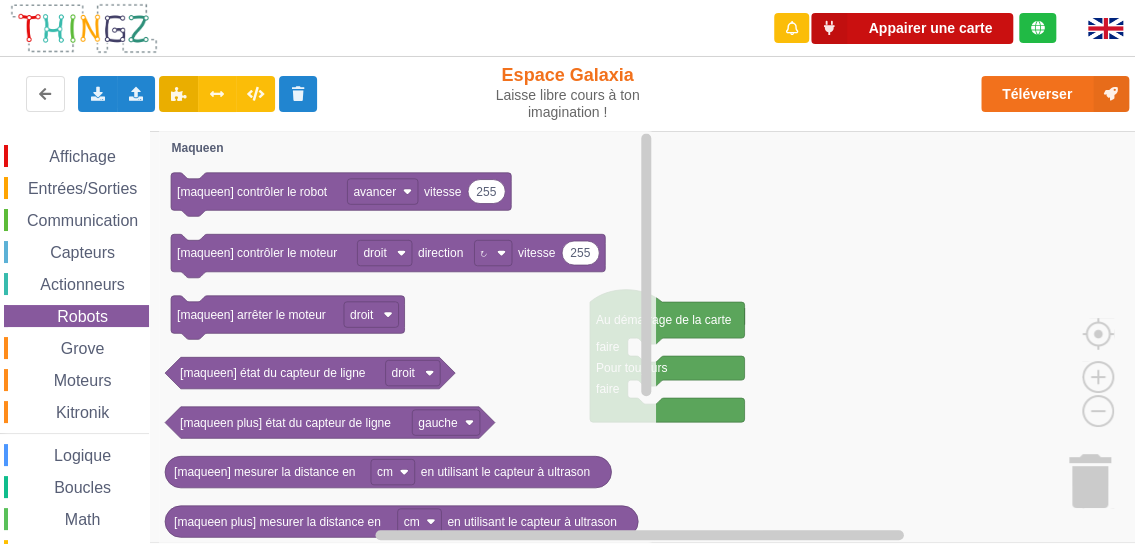 click on "Appairer une carte" at bounding box center [912, 28] 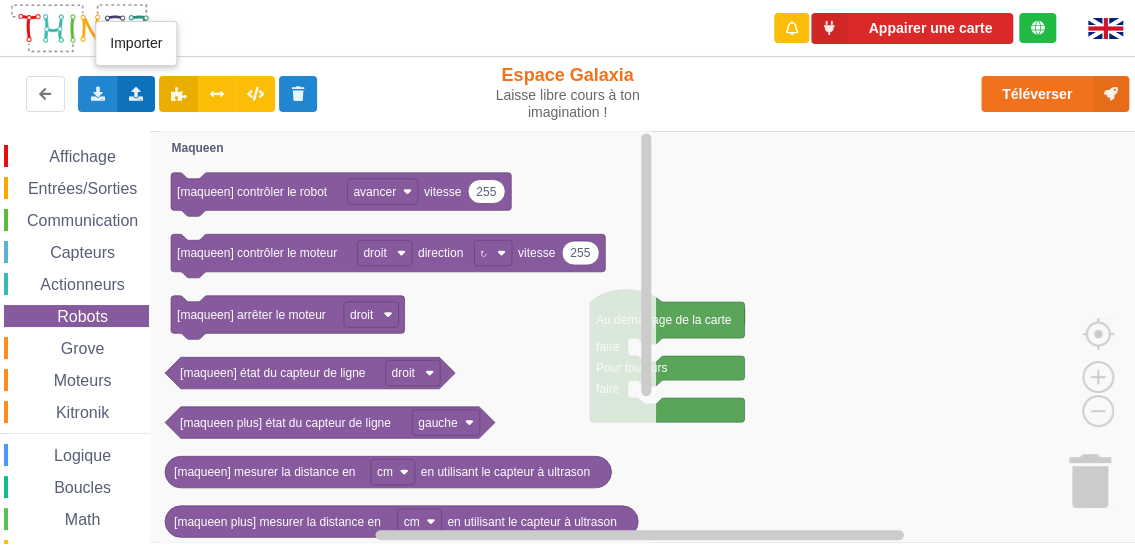 click at bounding box center [136, 93] 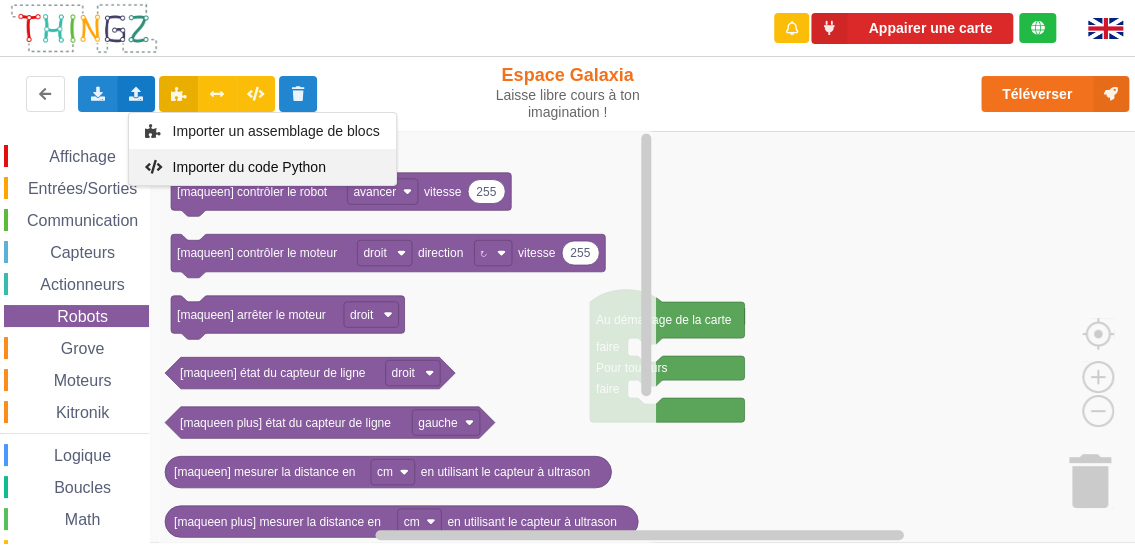 click on "Importer du code Python" at bounding box center [248, 167] 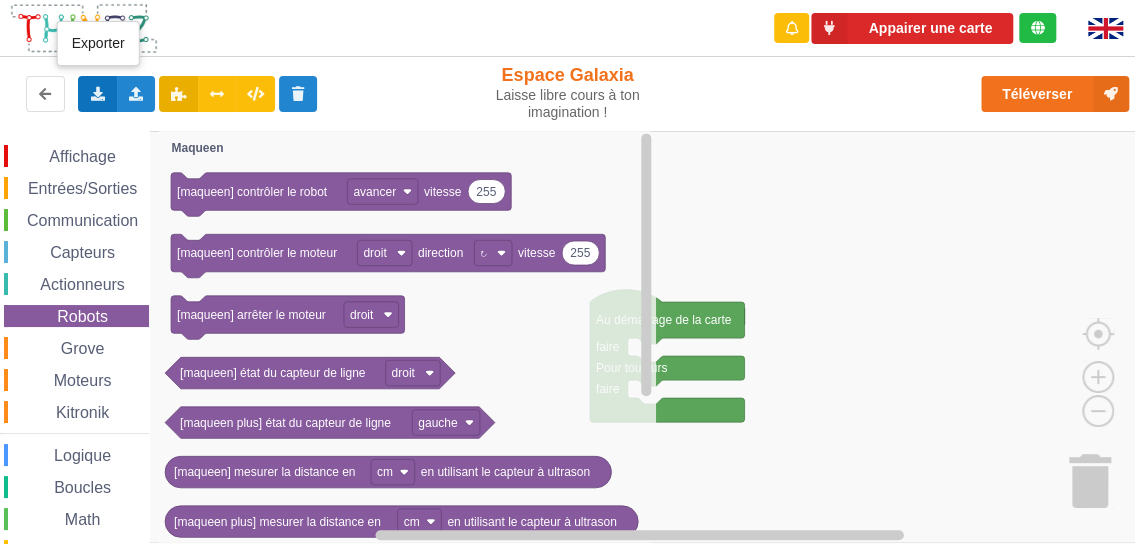 click at bounding box center [97, 93] 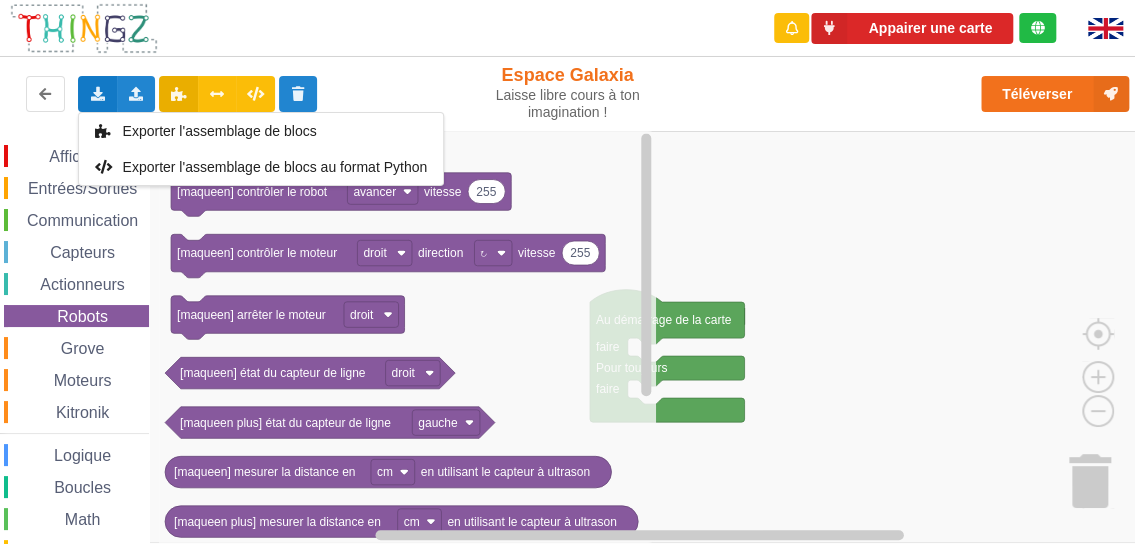 click on "Math" at bounding box center (83, 519) 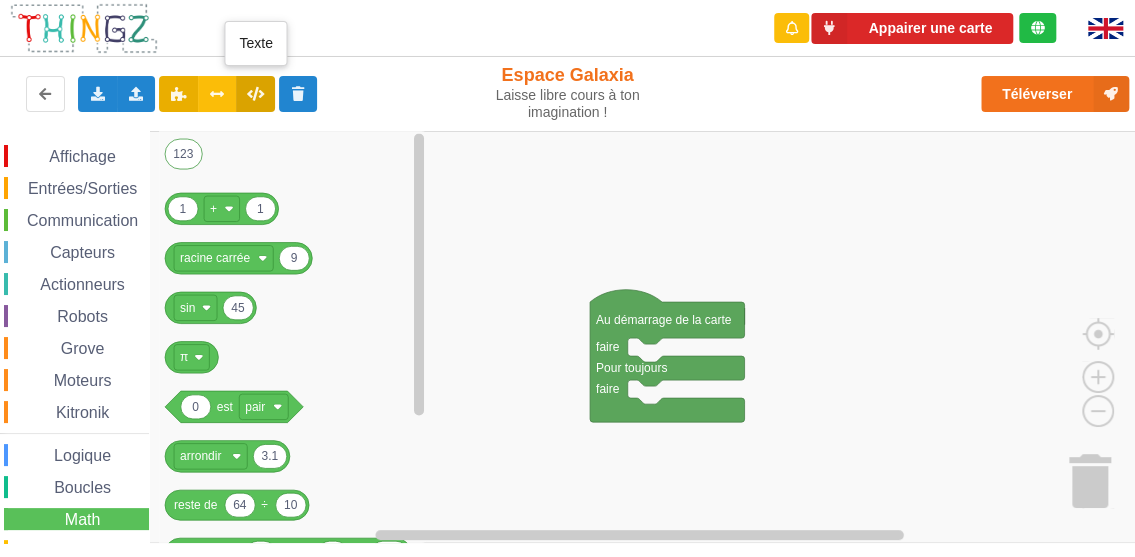 click at bounding box center (255, 93) 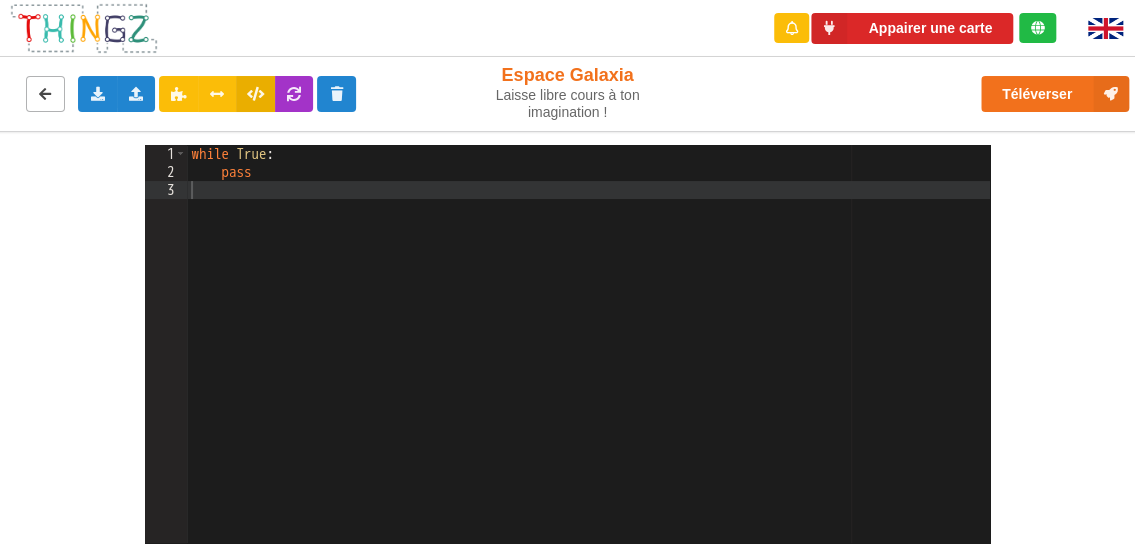click at bounding box center (45, 93) 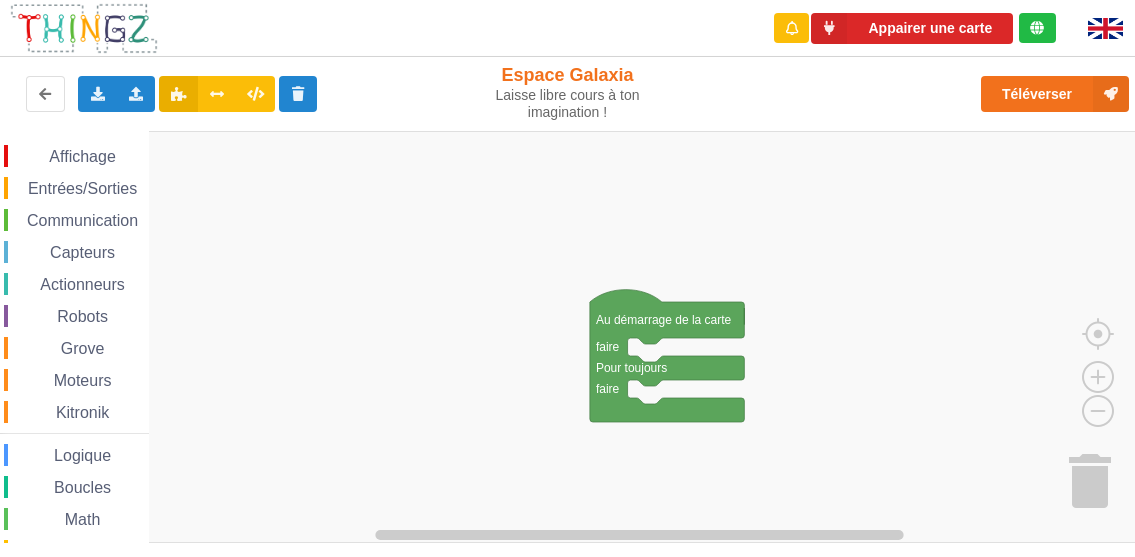 scroll, scrollTop: 0, scrollLeft: 0, axis: both 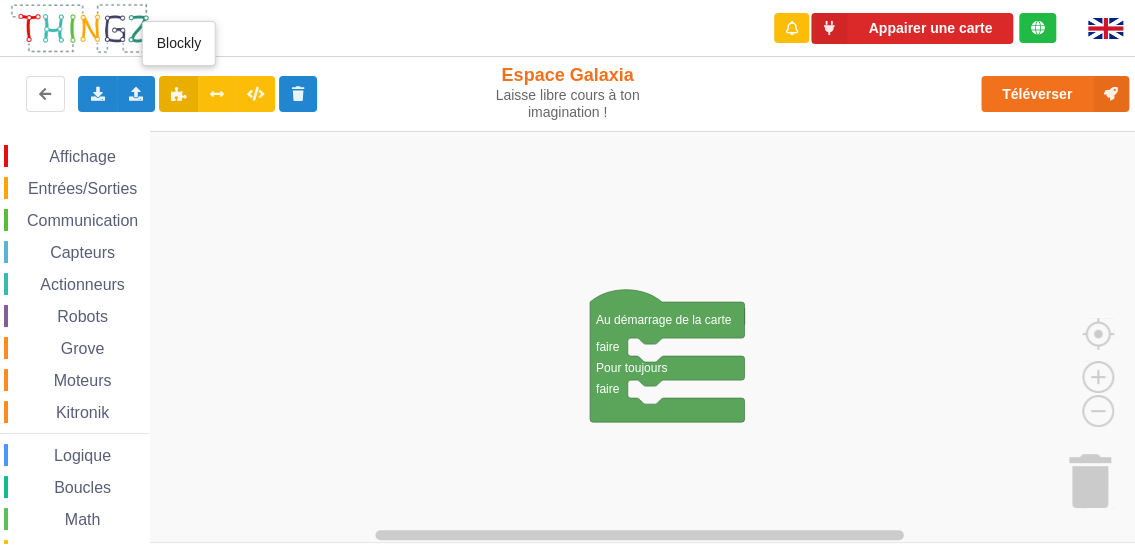 click at bounding box center (178, 93) 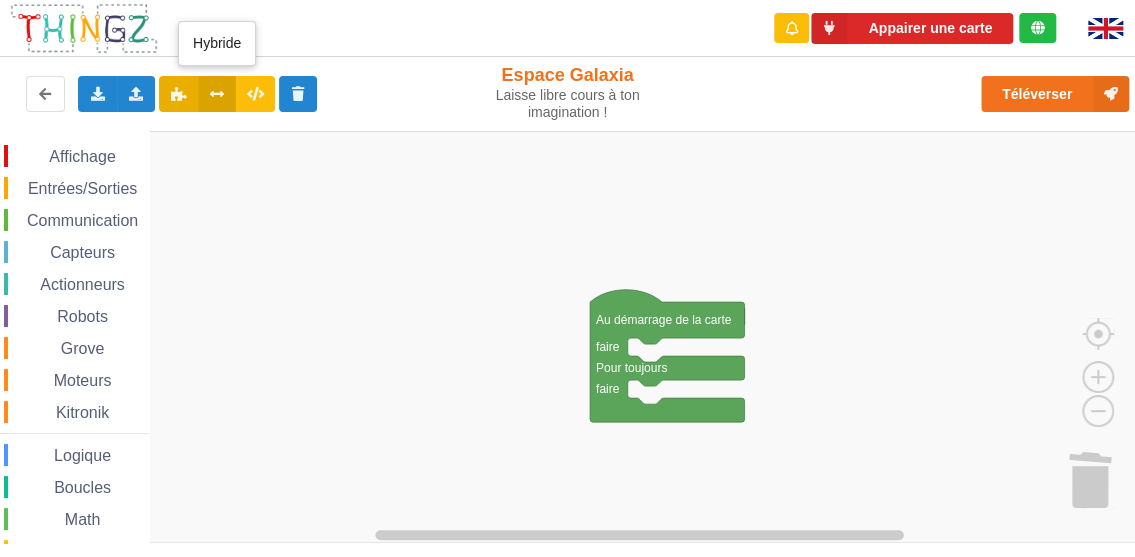 click at bounding box center [217, 93] 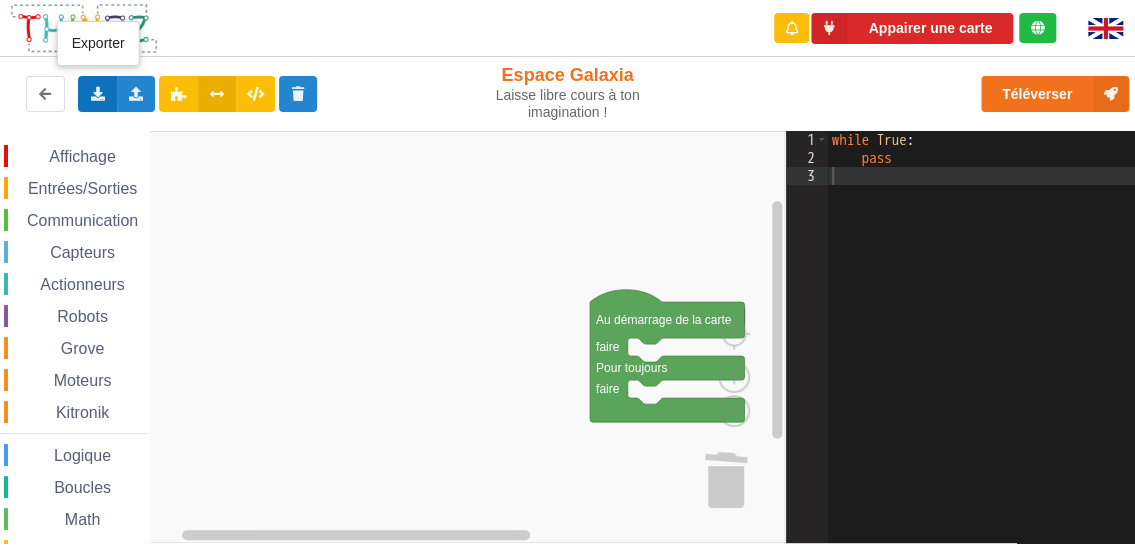 click at bounding box center (97, 93) 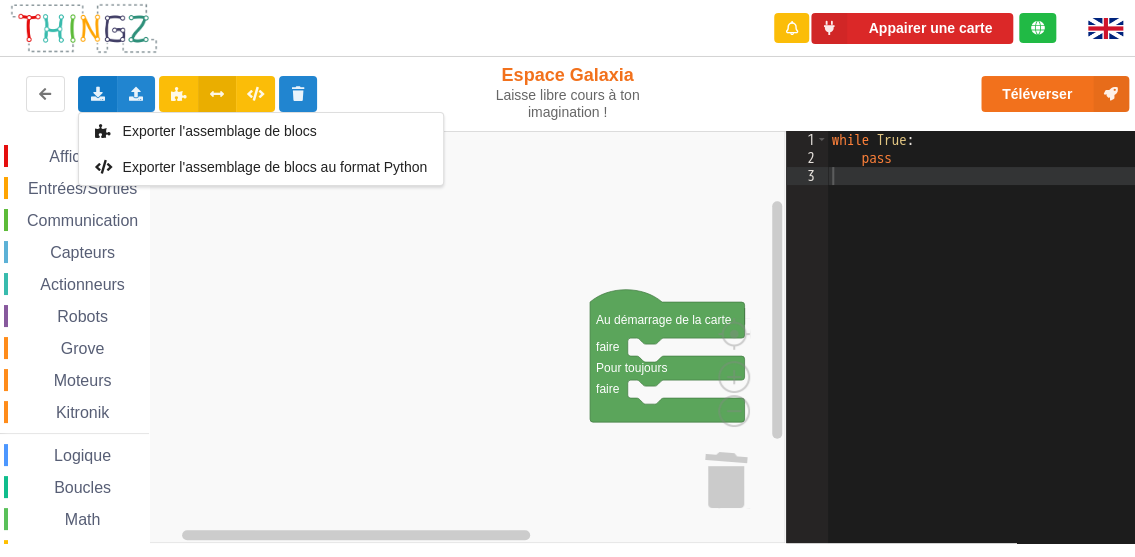 click on "Robots" at bounding box center (82, 316) 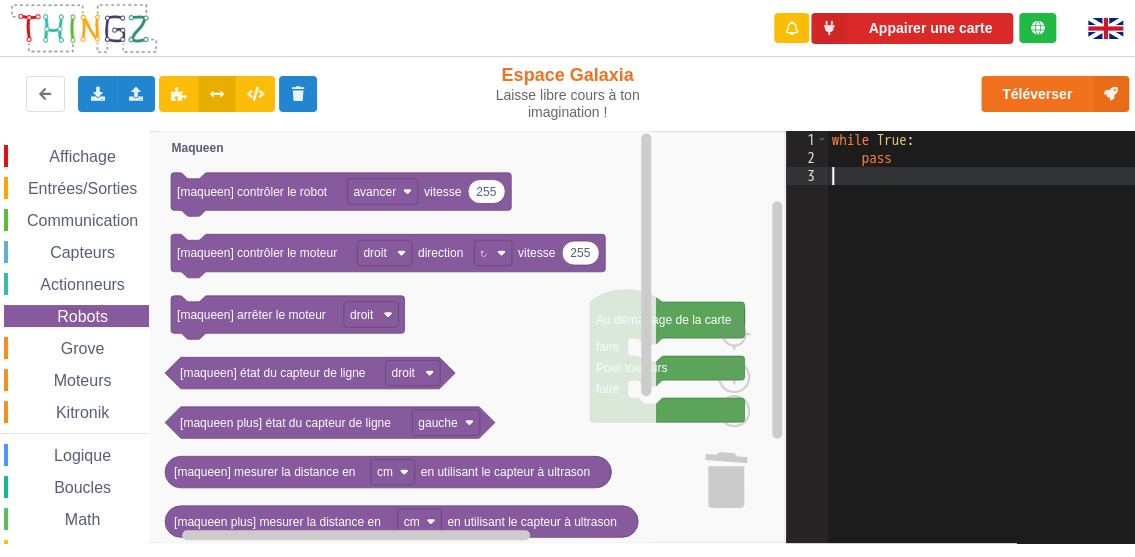 click on "while   True :      pass" at bounding box center [988, 355] 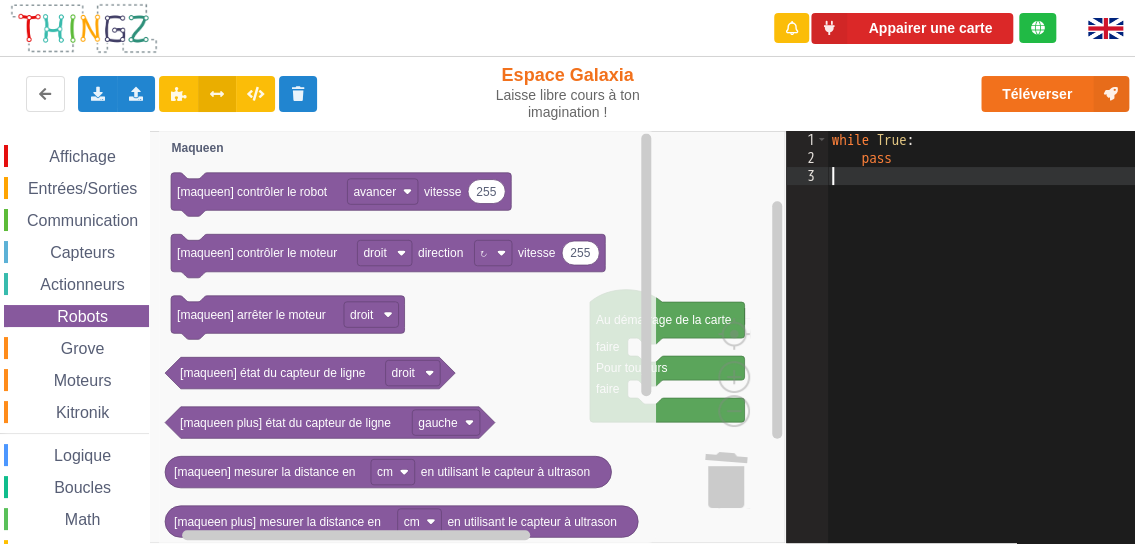 click on "while   True :      pass" at bounding box center [988, 355] 